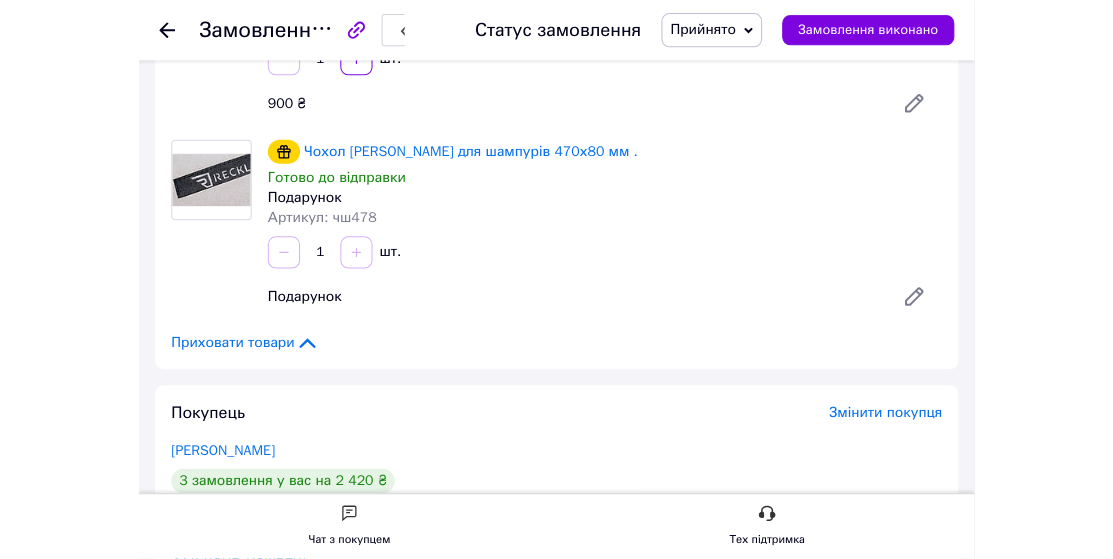 scroll, scrollTop: 272, scrollLeft: 0, axis: vertical 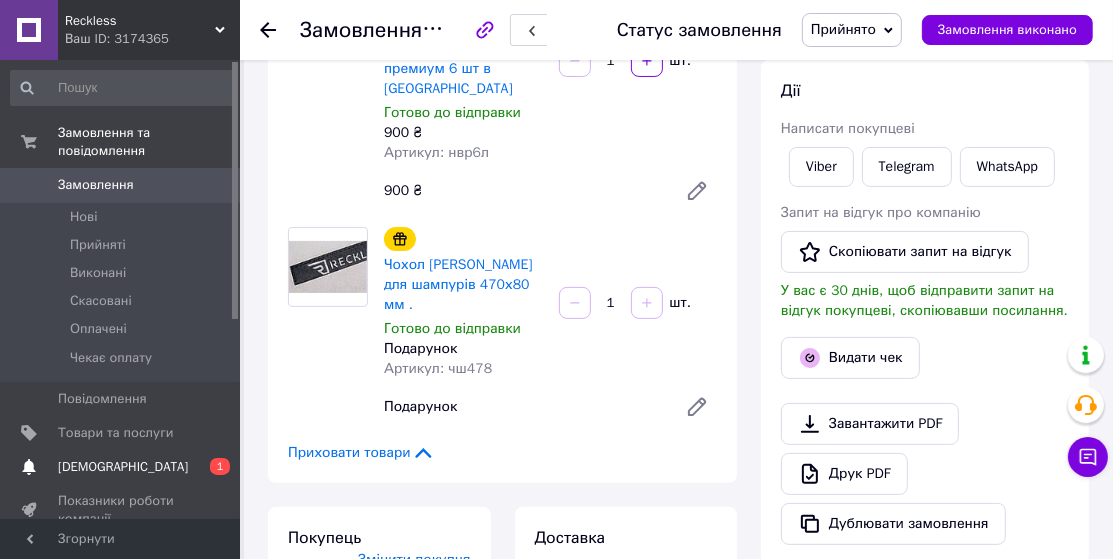 click on "[DEMOGRAPHIC_DATA]" at bounding box center (123, 467) 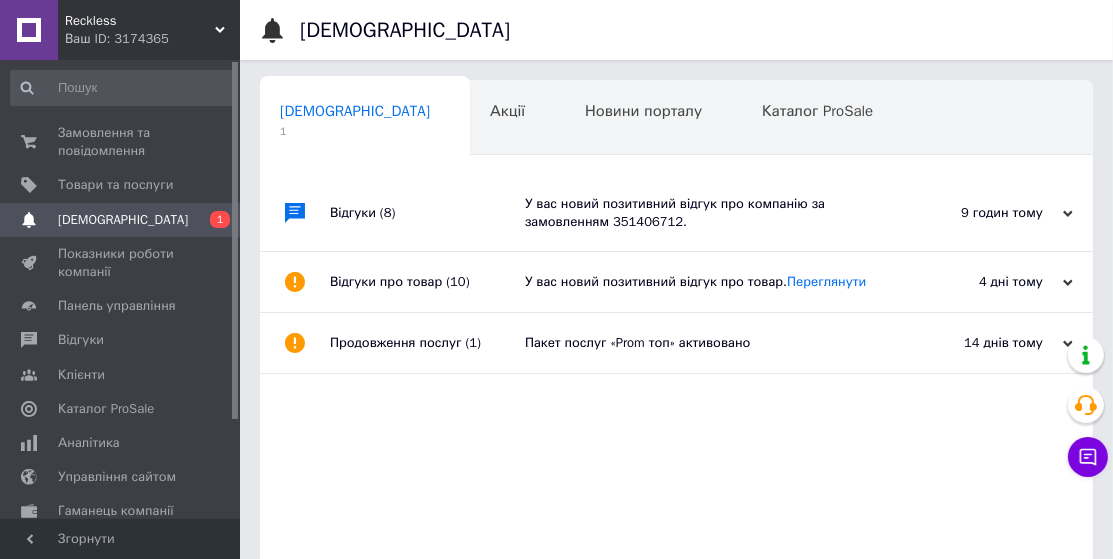 scroll, scrollTop: 0, scrollLeft: 9, axis: horizontal 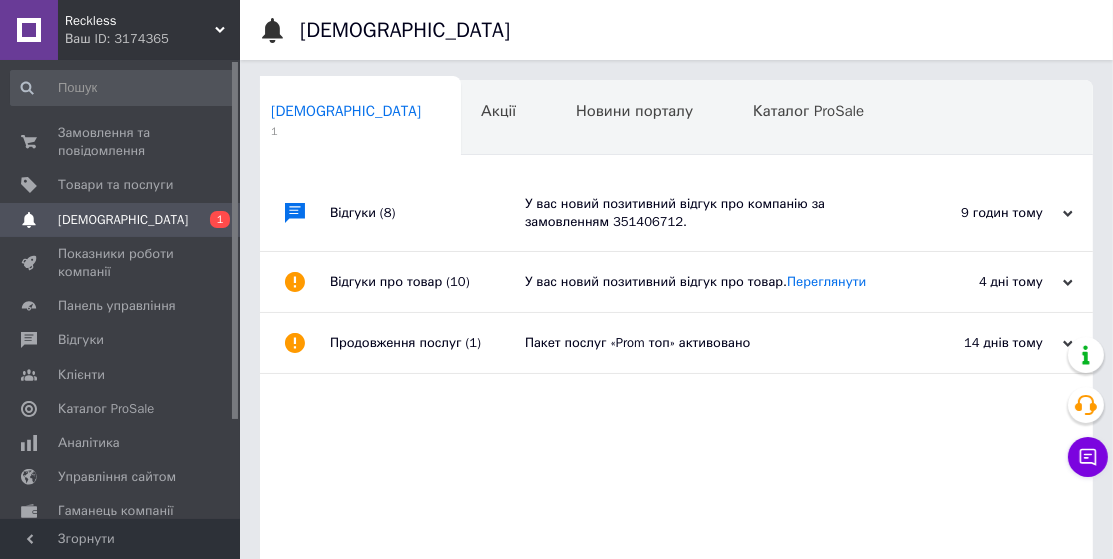 click on "У вас новий позитивний відгук про компанію за замовленням 351406712." at bounding box center [699, 213] 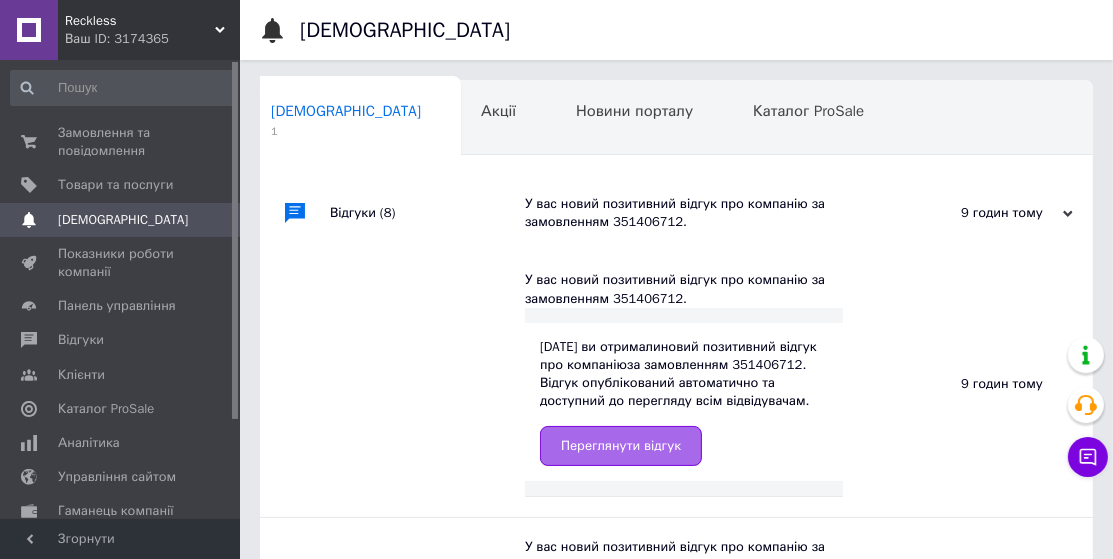 click on "Переглянути відгук" at bounding box center [621, 446] 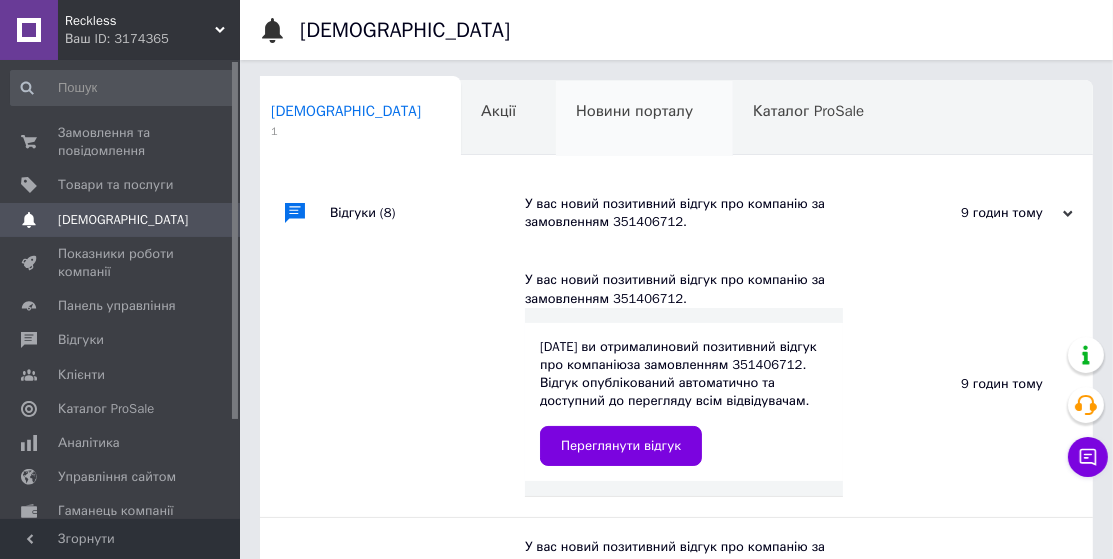 click on "Новини порталу 0" at bounding box center [644, 119] 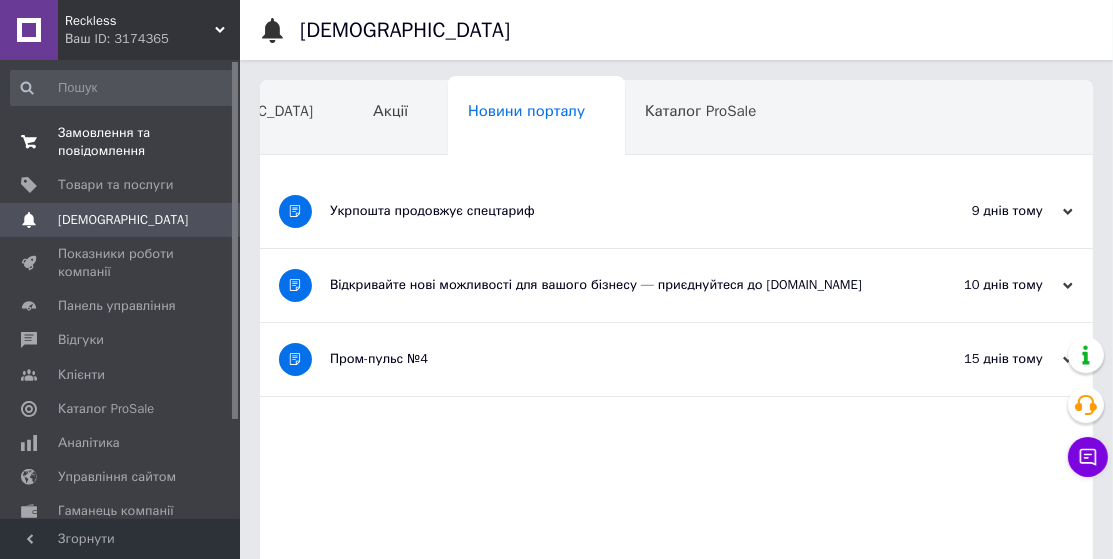 click on "Замовлення та повідомлення" at bounding box center [121, 142] 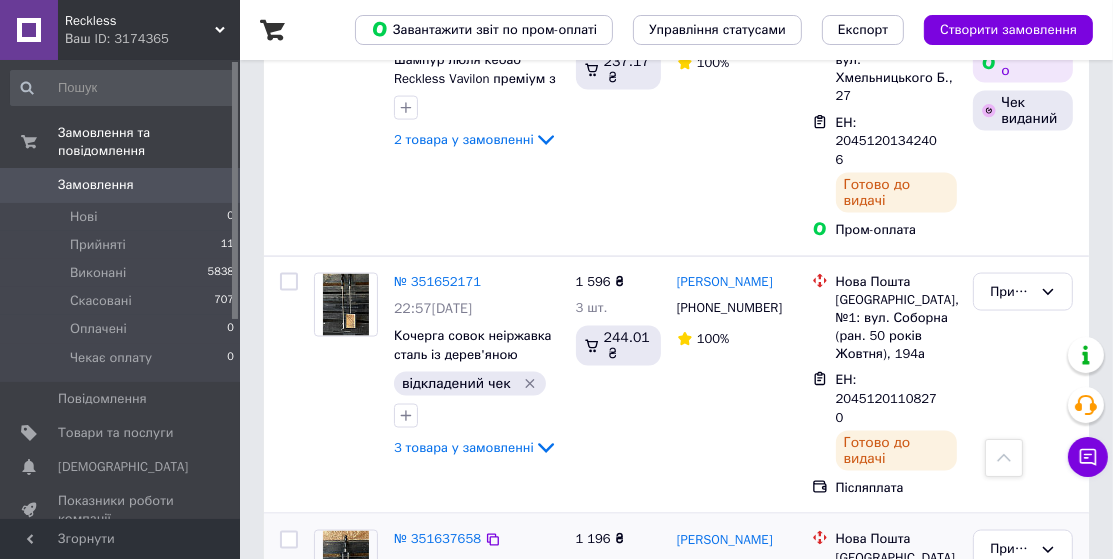 scroll, scrollTop: 2181, scrollLeft: 0, axis: vertical 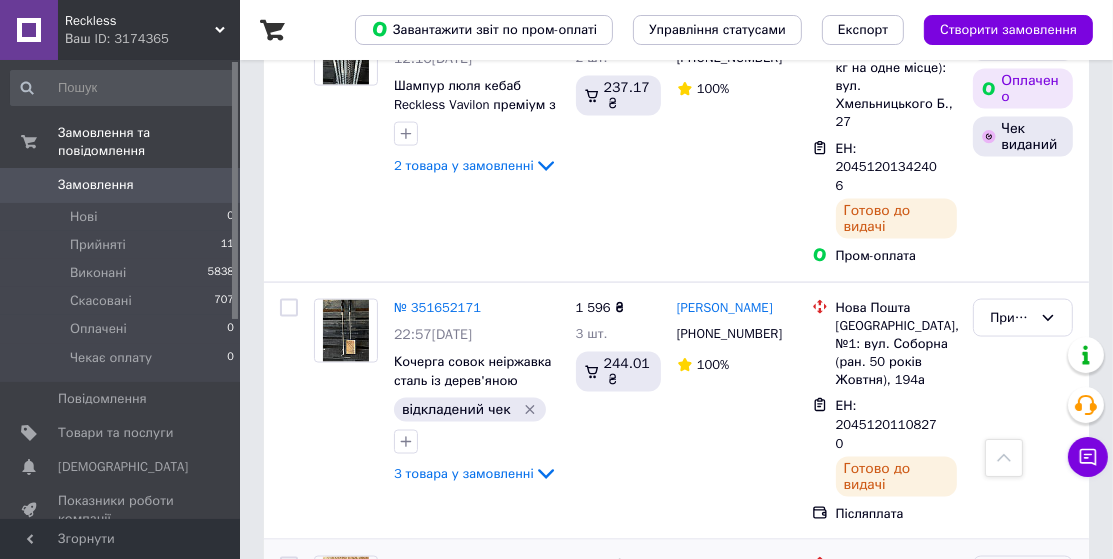 click 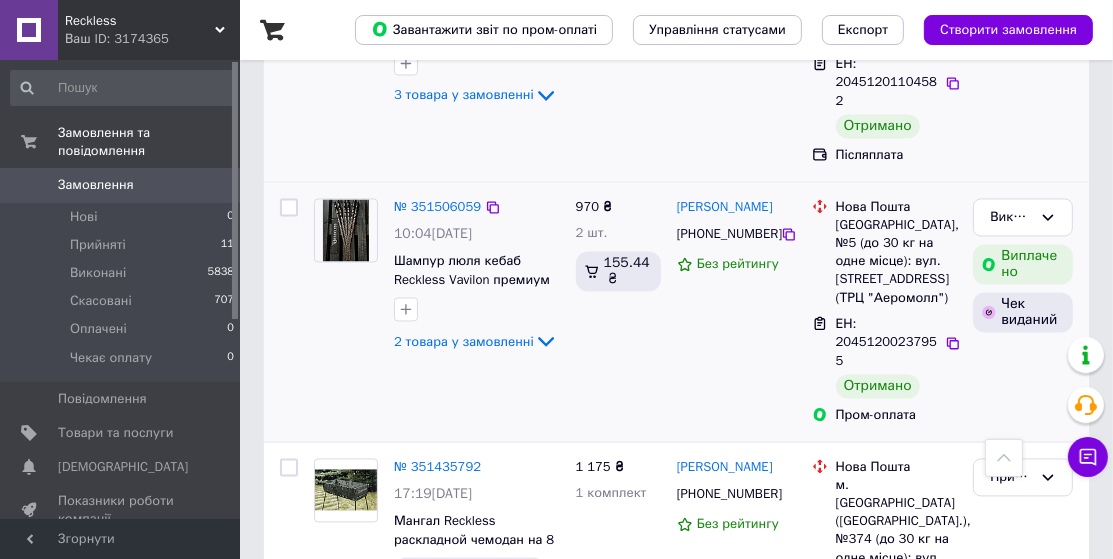 scroll, scrollTop: 2818, scrollLeft: 0, axis: vertical 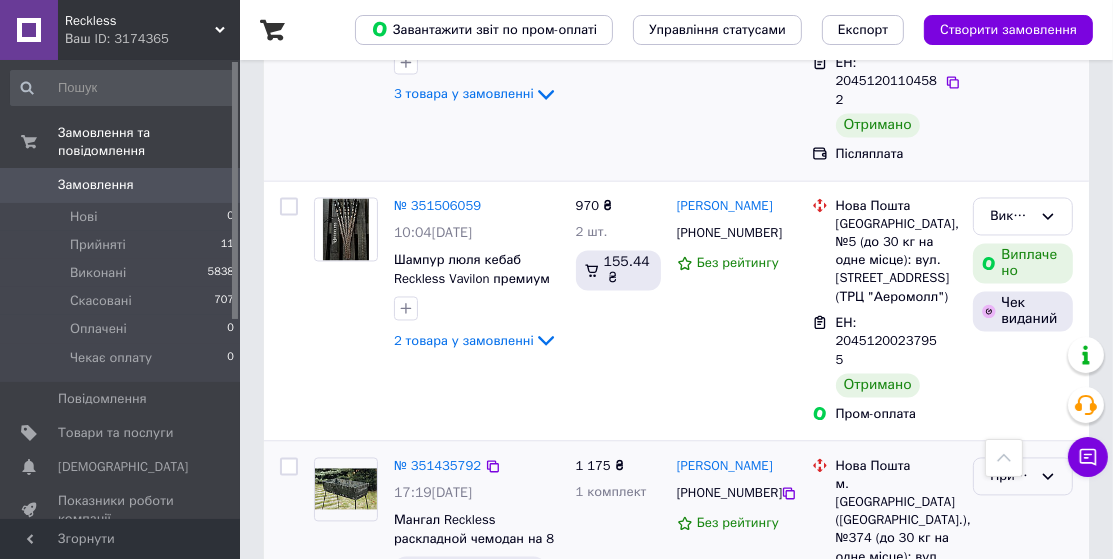 click 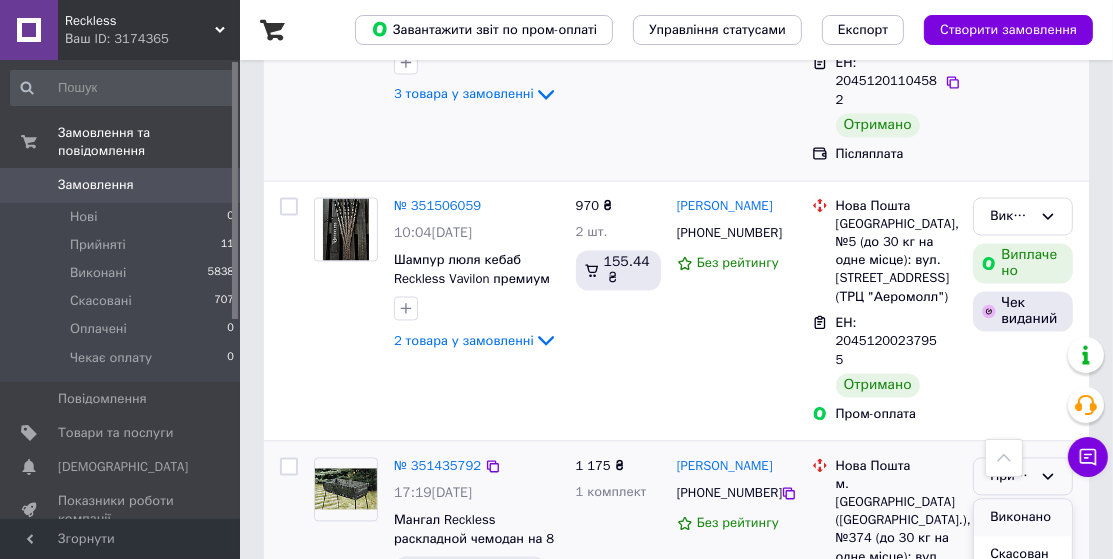 click on "Виконано" at bounding box center [1023, 518] 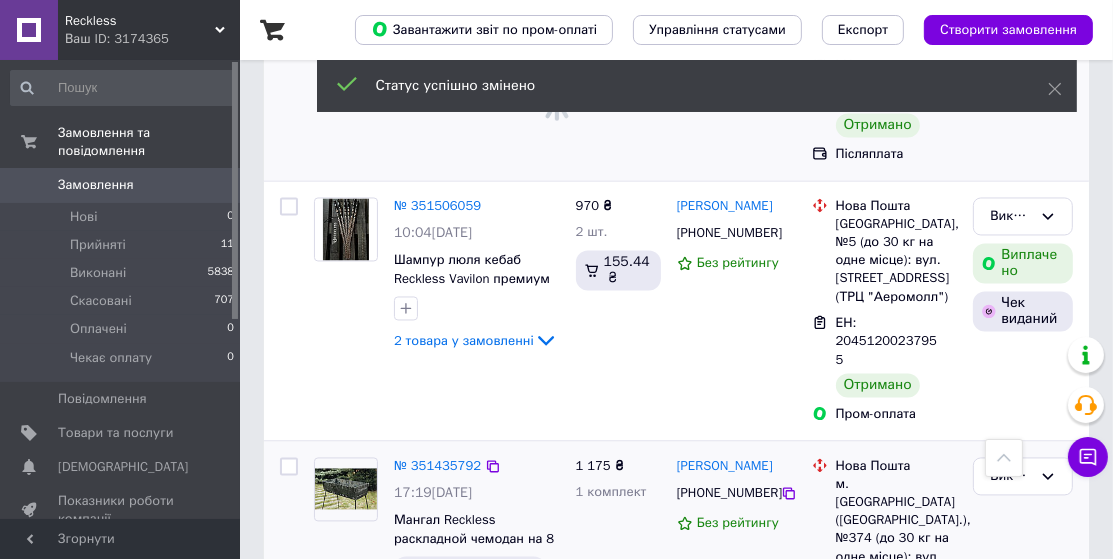scroll, scrollTop: 3090, scrollLeft: 0, axis: vertical 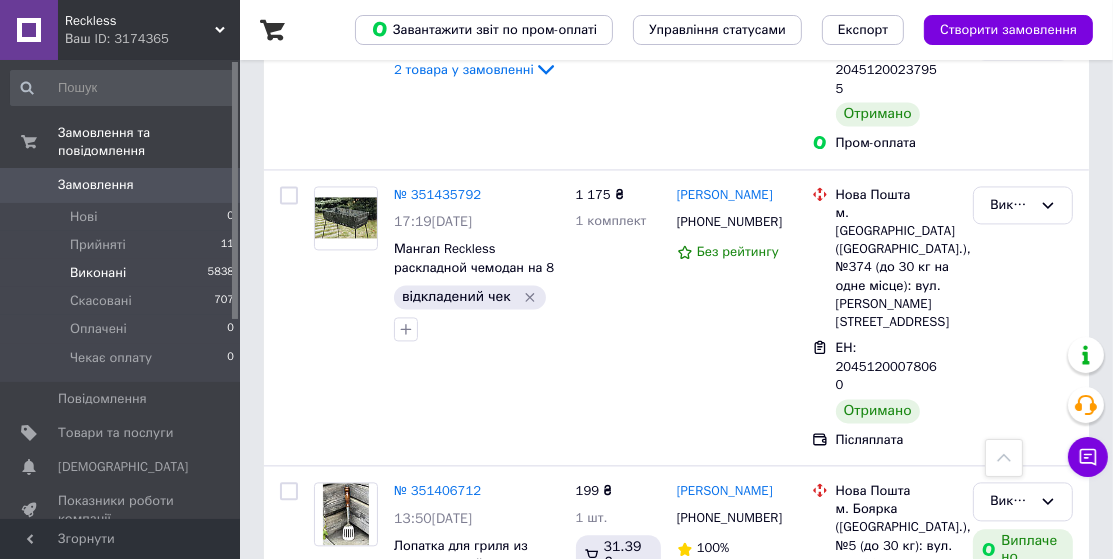 click on "Виконані" at bounding box center (98, 273) 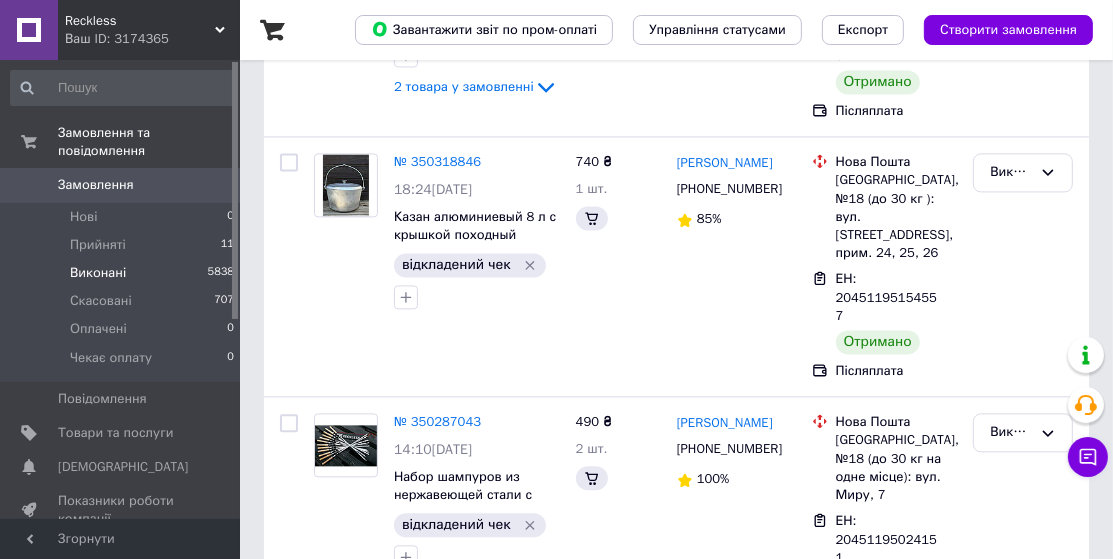 scroll, scrollTop: 0, scrollLeft: 0, axis: both 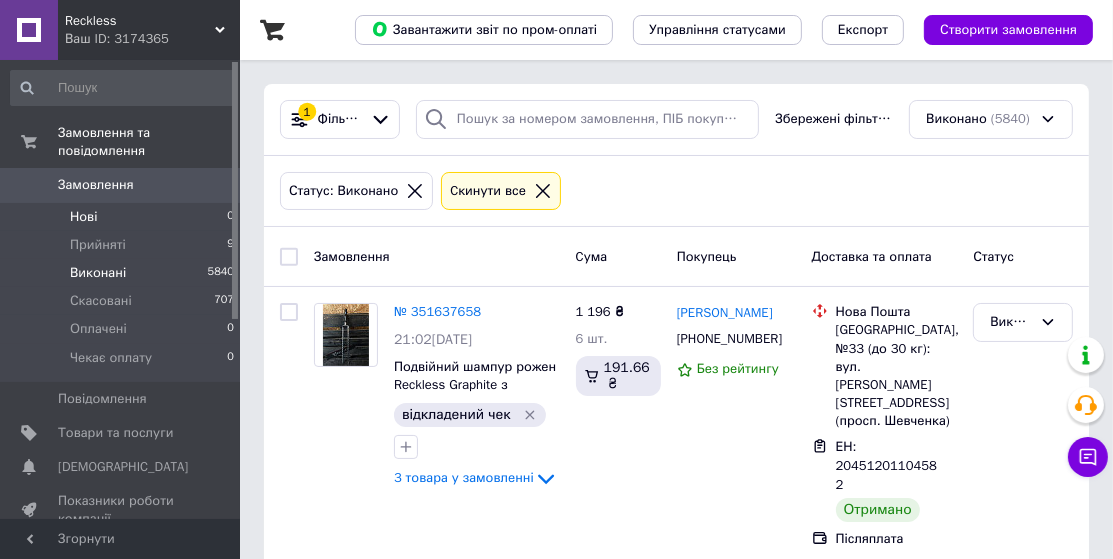 click on "Нові" at bounding box center (83, 217) 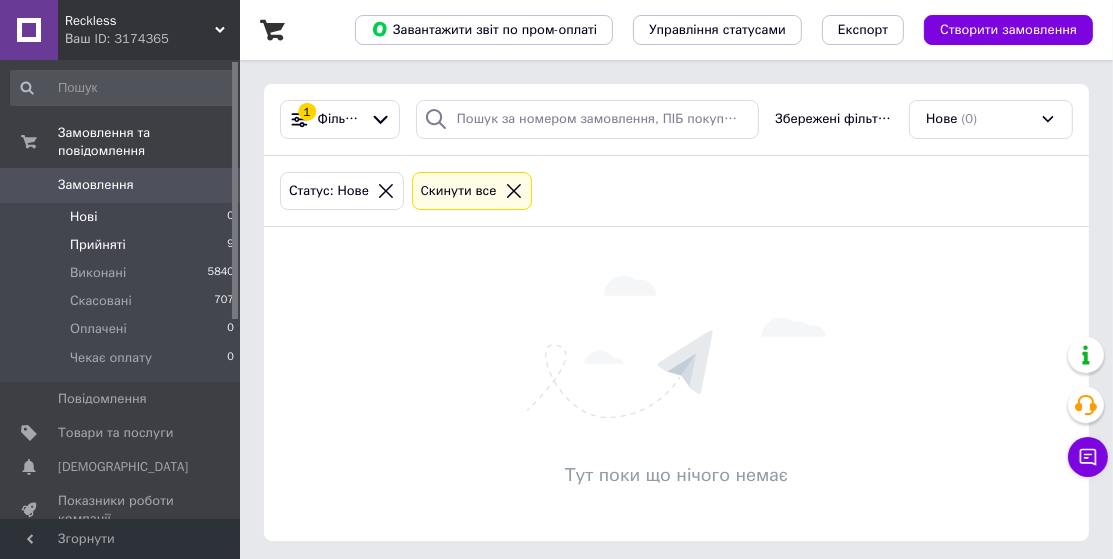 click on "Прийняті" at bounding box center [98, 245] 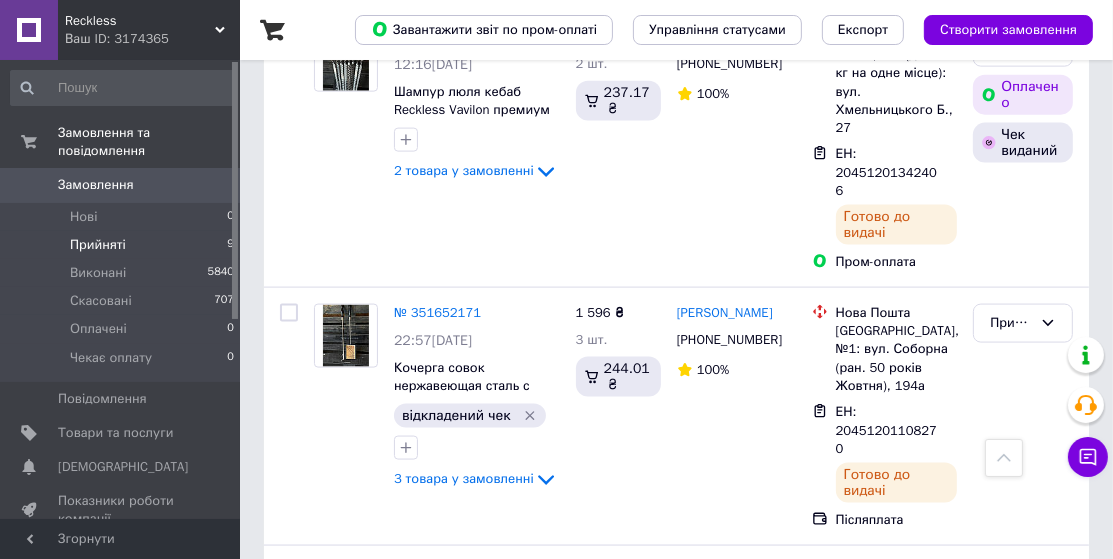 scroll, scrollTop: 2009, scrollLeft: 0, axis: vertical 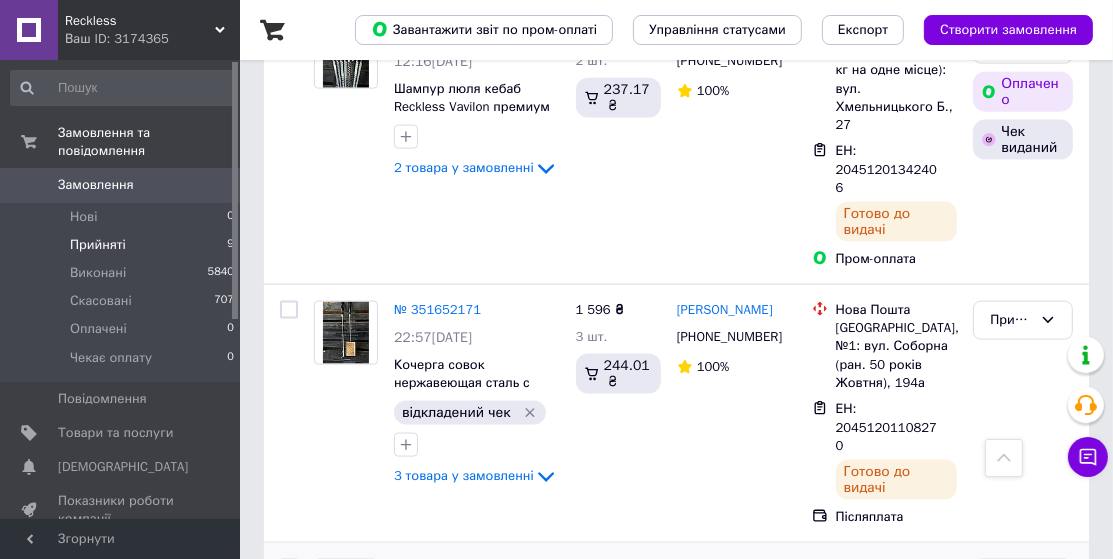 click 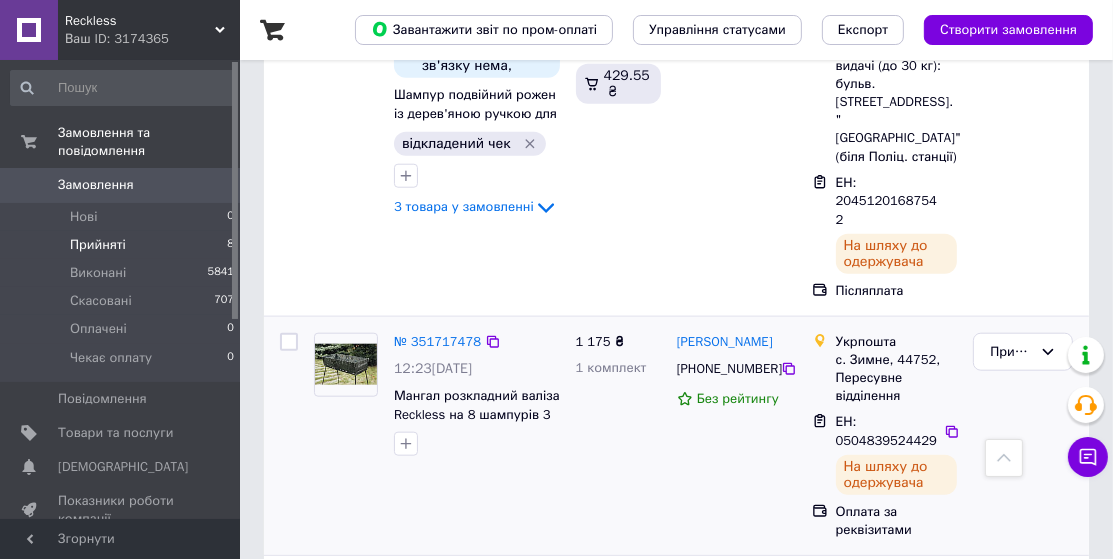 scroll, scrollTop: 1425, scrollLeft: 0, axis: vertical 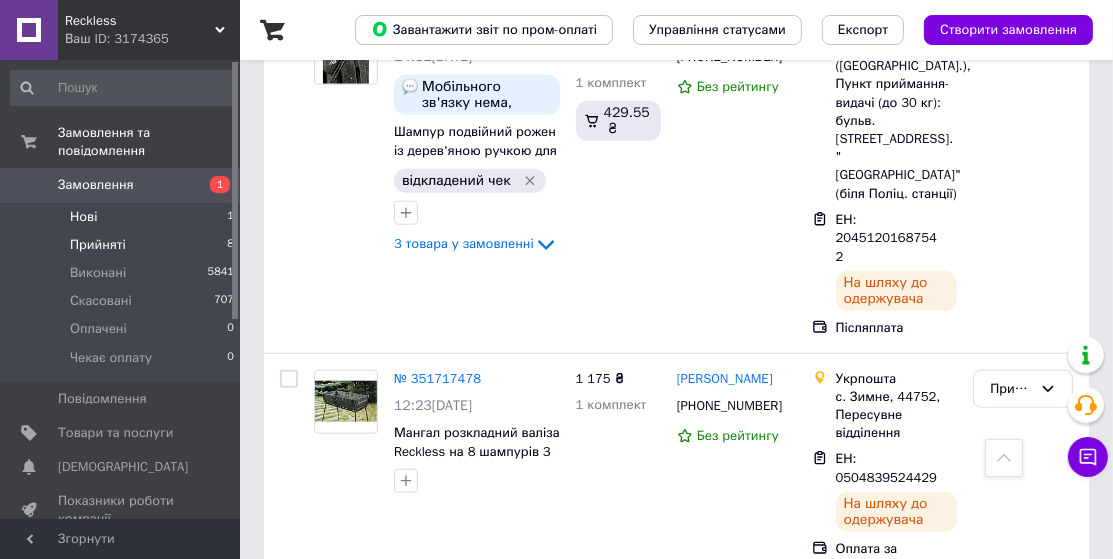 click on "Нові" at bounding box center [83, 217] 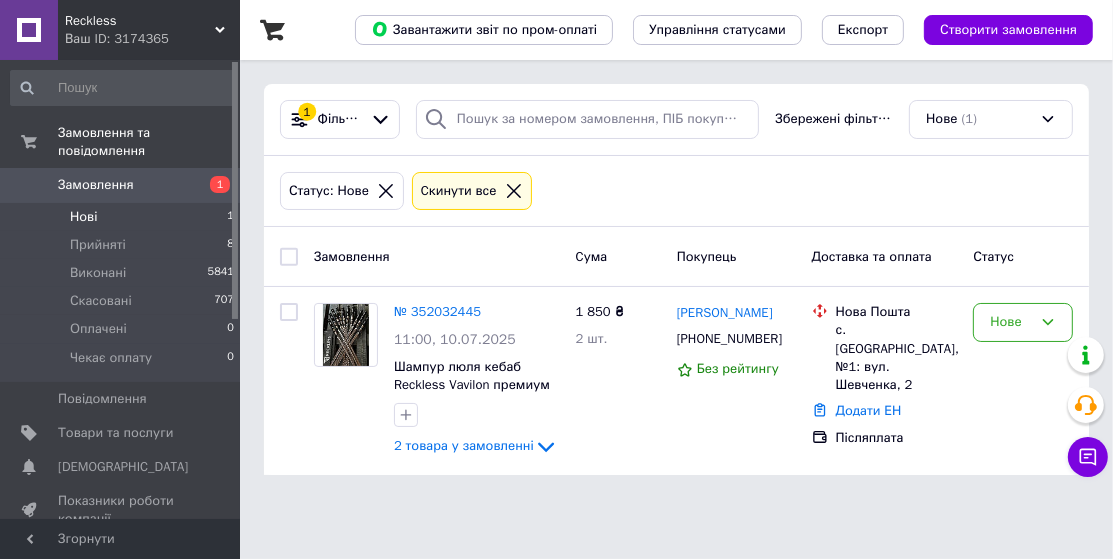 scroll, scrollTop: 0, scrollLeft: 0, axis: both 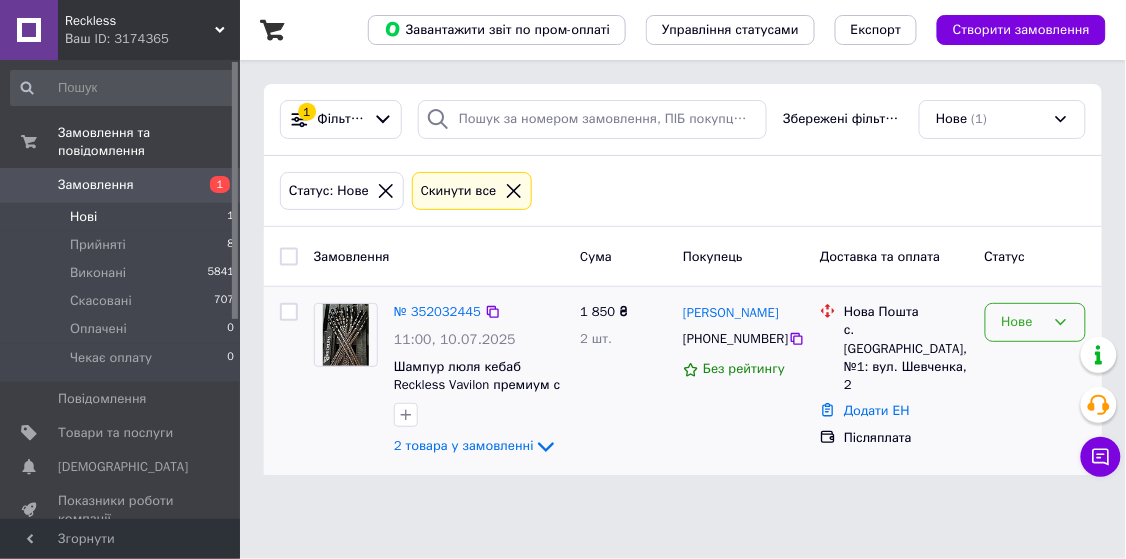 click 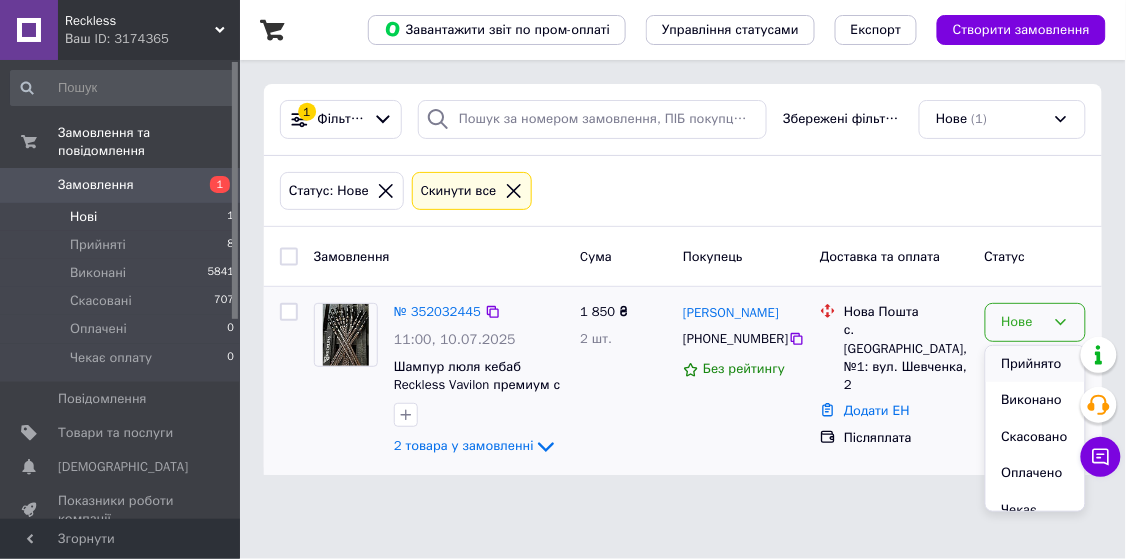 click on "Прийнято" at bounding box center (1035, 364) 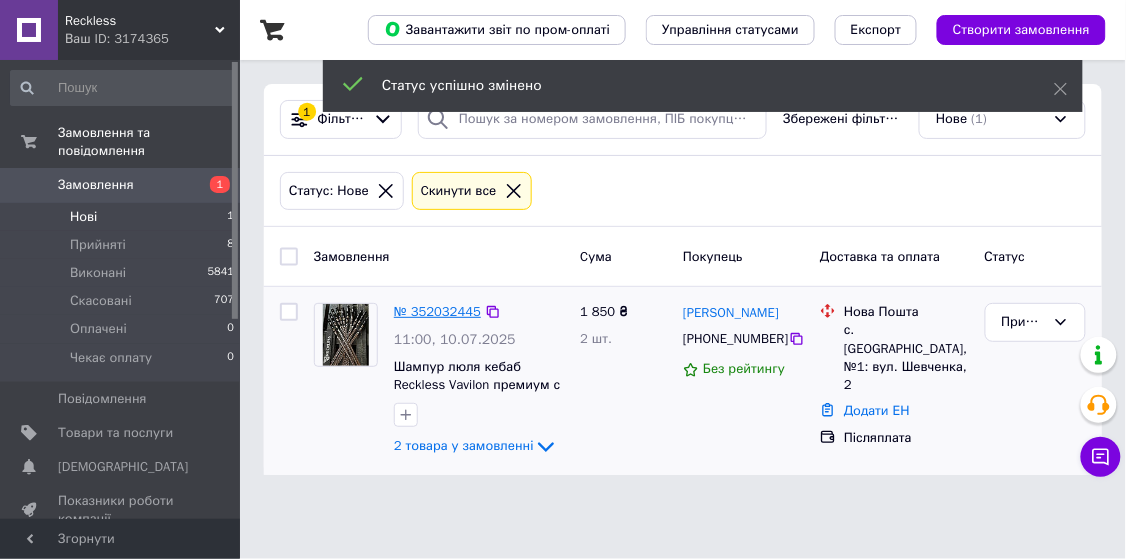 click on "№ 352032445" at bounding box center (437, 311) 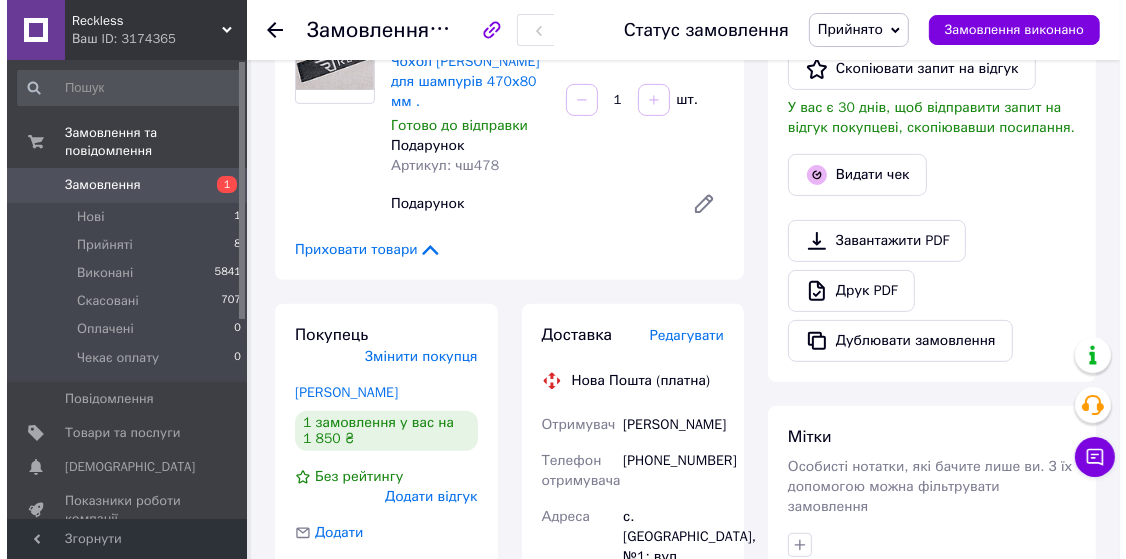 scroll, scrollTop: 545, scrollLeft: 0, axis: vertical 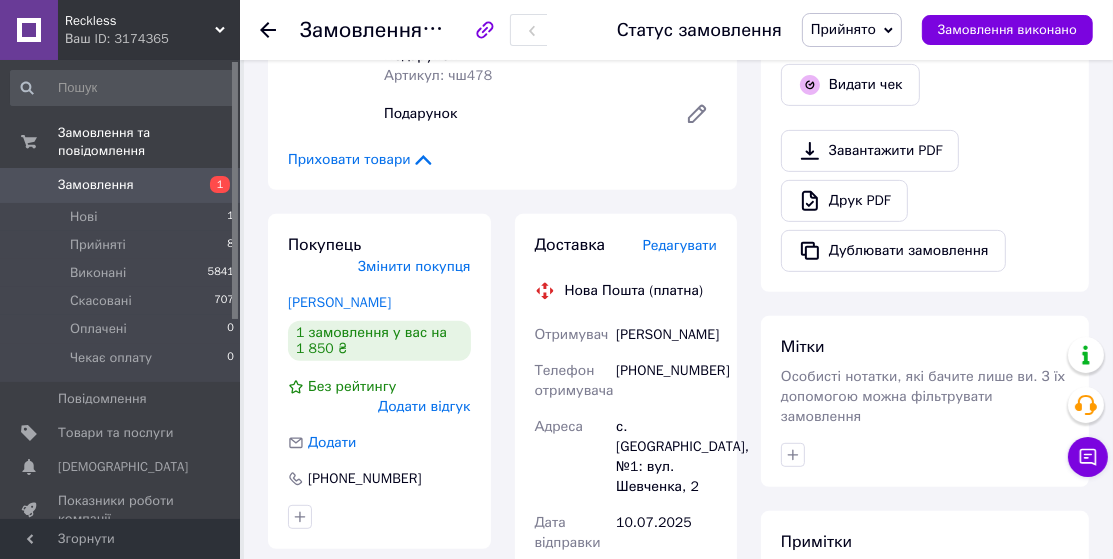 click on "Редагувати" at bounding box center (680, 245) 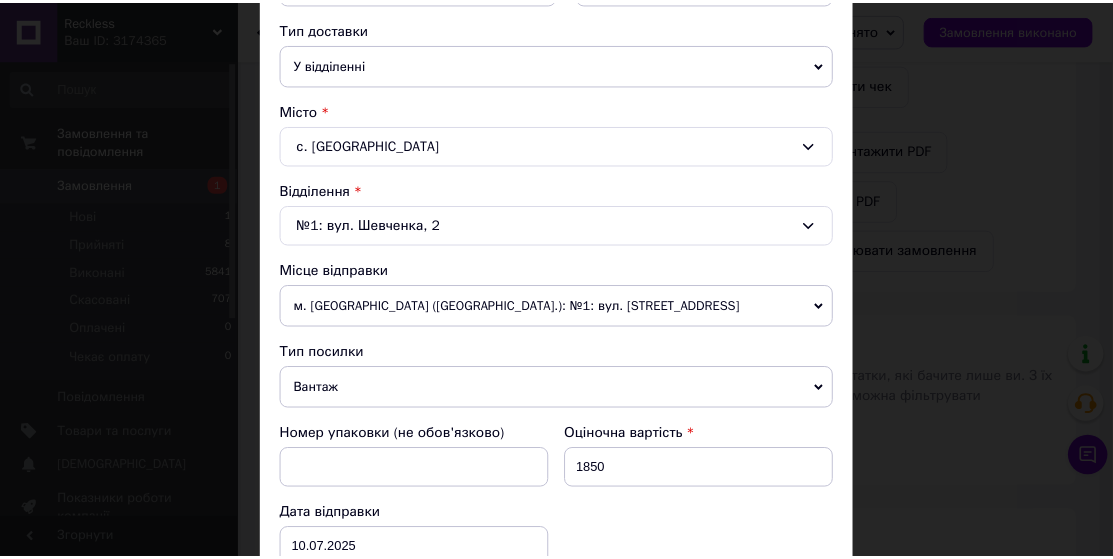 scroll, scrollTop: 792, scrollLeft: 0, axis: vertical 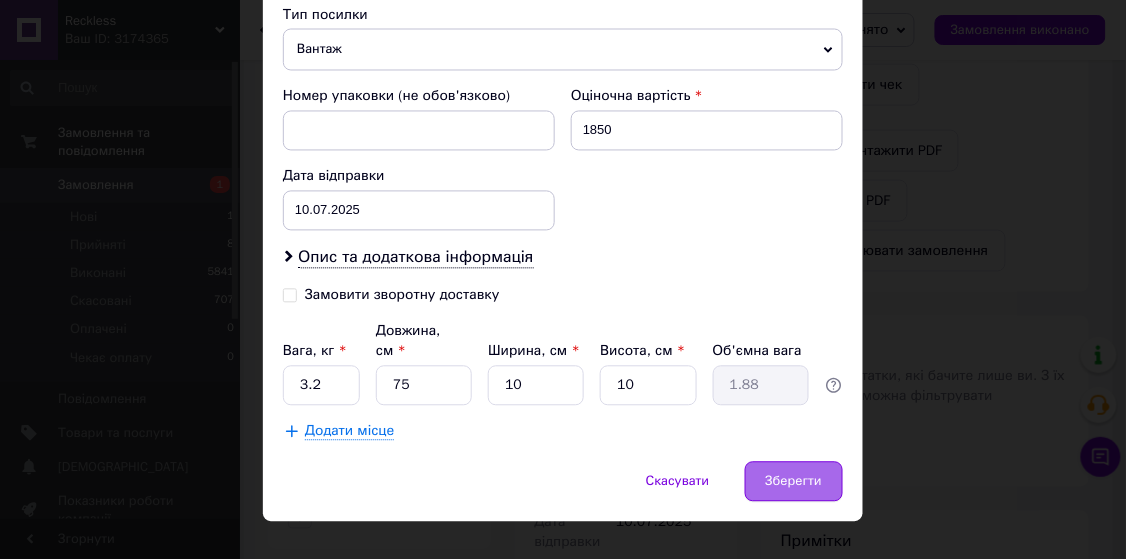 click on "Зберегти" at bounding box center (794, 482) 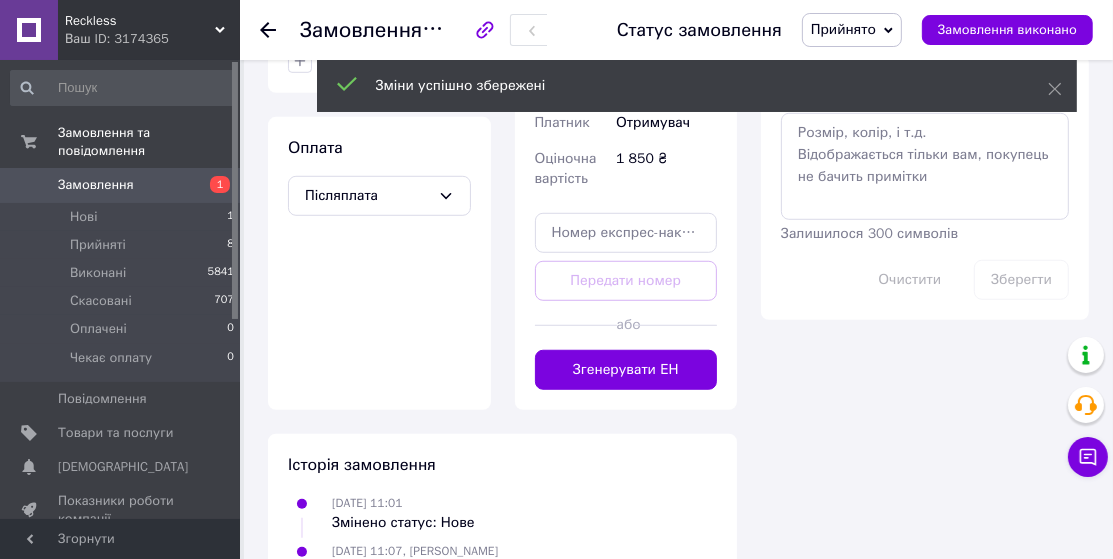 scroll, scrollTop: 1181, scrollLeft: 0, axis: vertical 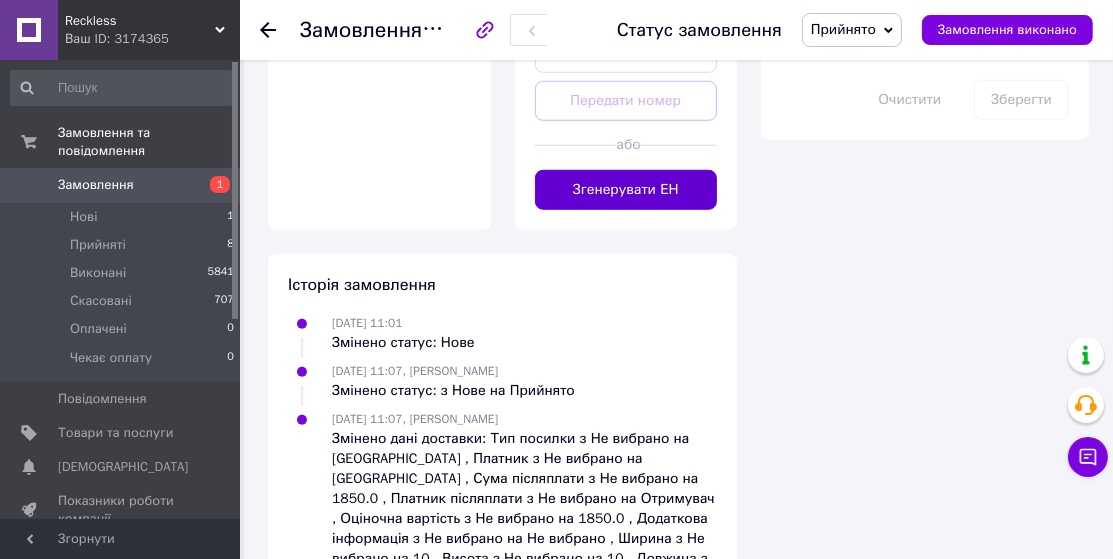click on "Згенерувати ЕН" at bounding box center [626, 190] 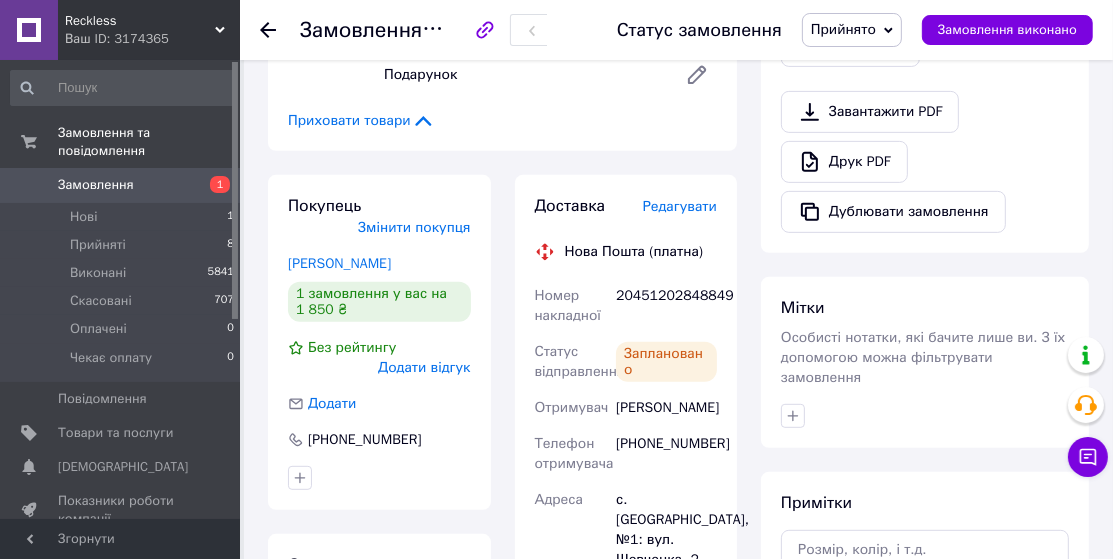 scroll, scrollTop: 545, scrollLeft: 0, axis: vertical 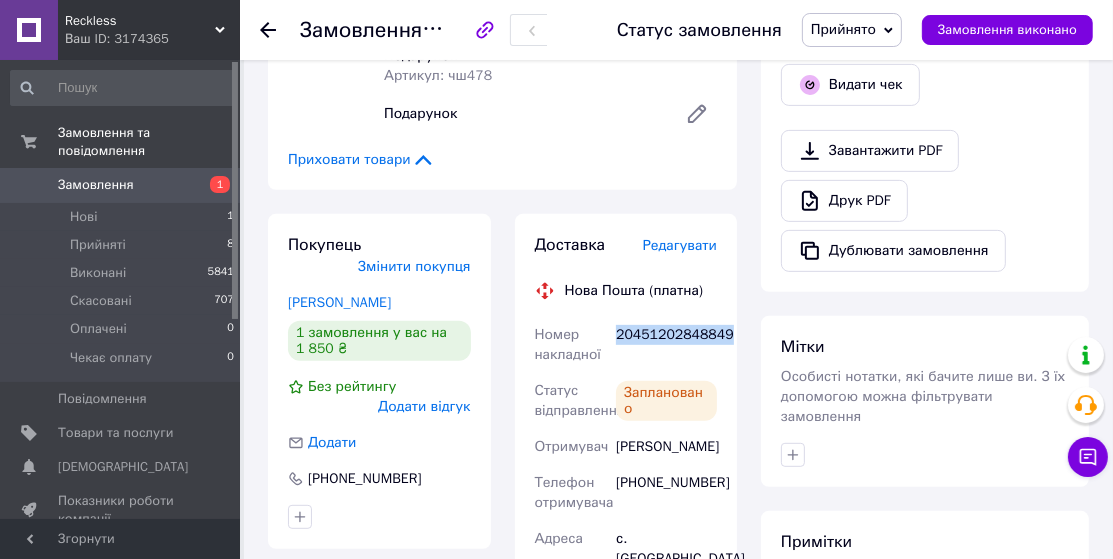 drag, startPoint x: 727, startPoint y: 323, endPoint x: 626, endPoint y: 315, distance: 101.31634 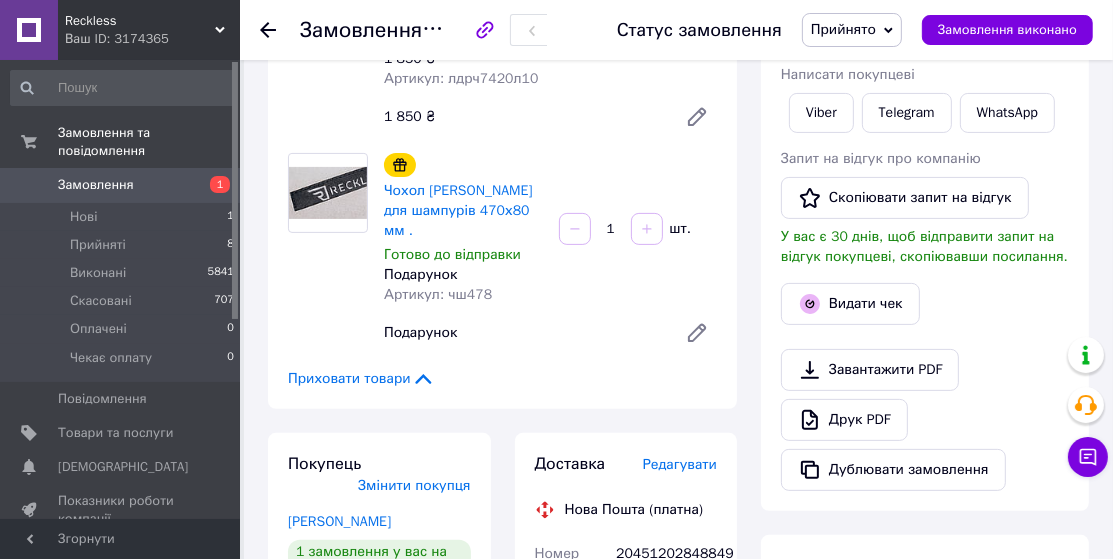 scroll, scrollTop: 90, scrollLeft: 0, axis: vertical 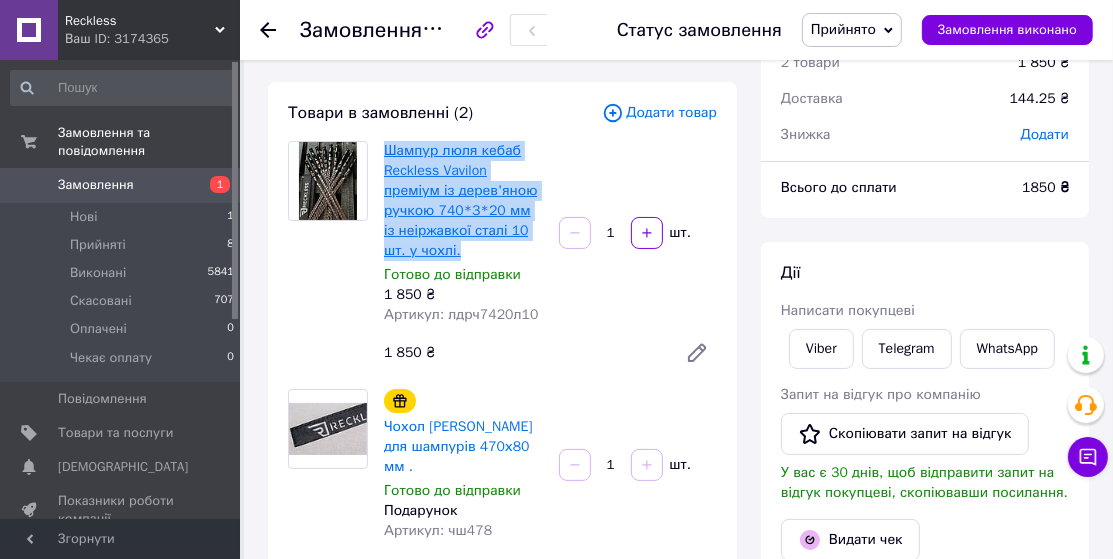 drag, startPoint x: 412, startPoint y: 246, endPoint x: 406, endPoint y: 172, distance: 74.24284 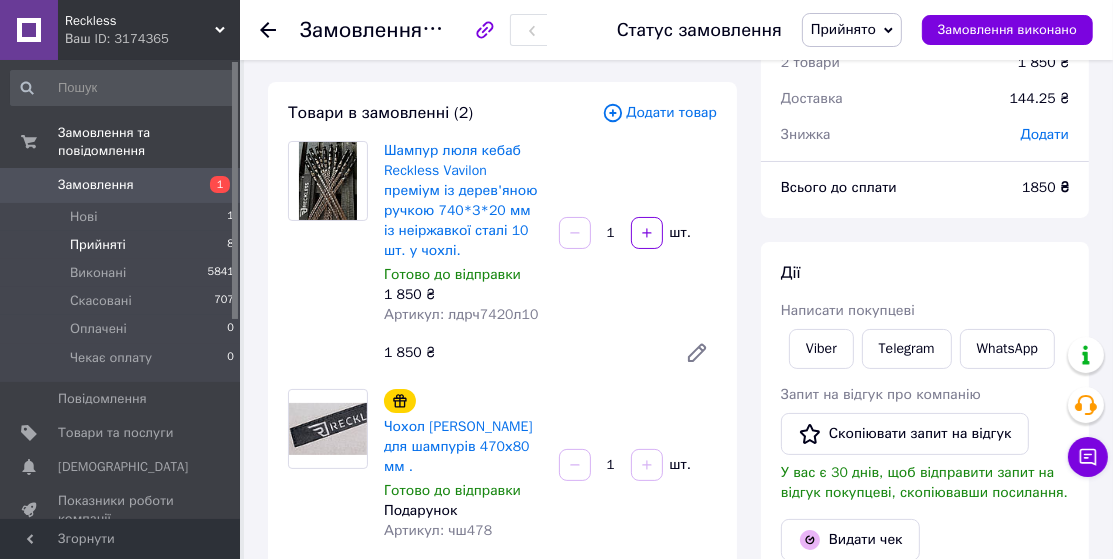 click on "Прийняті" at bounding box center [98, 245] 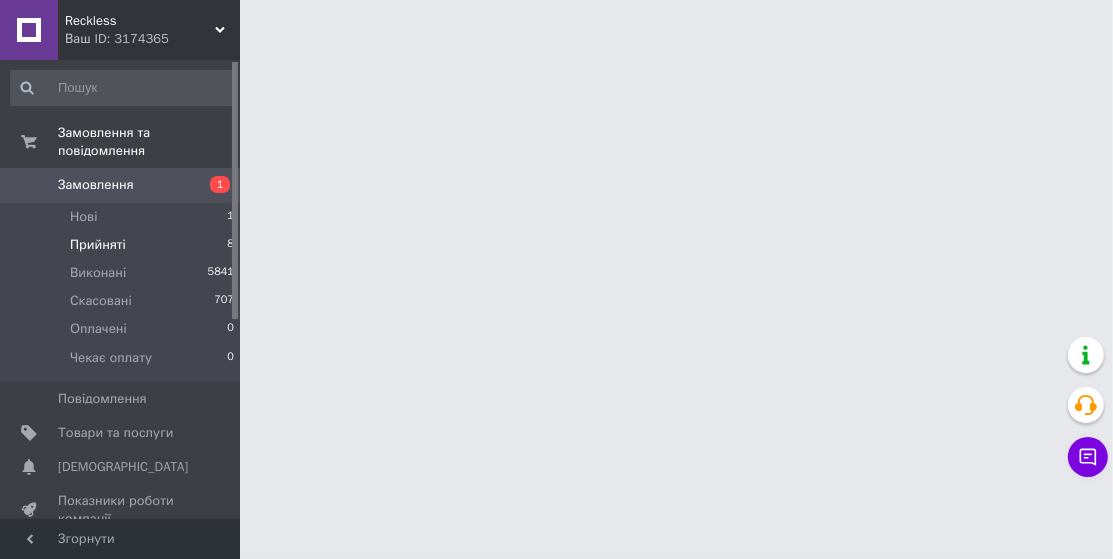 scroll, scrollTop: 0, scrollLeft: 0, axis: both 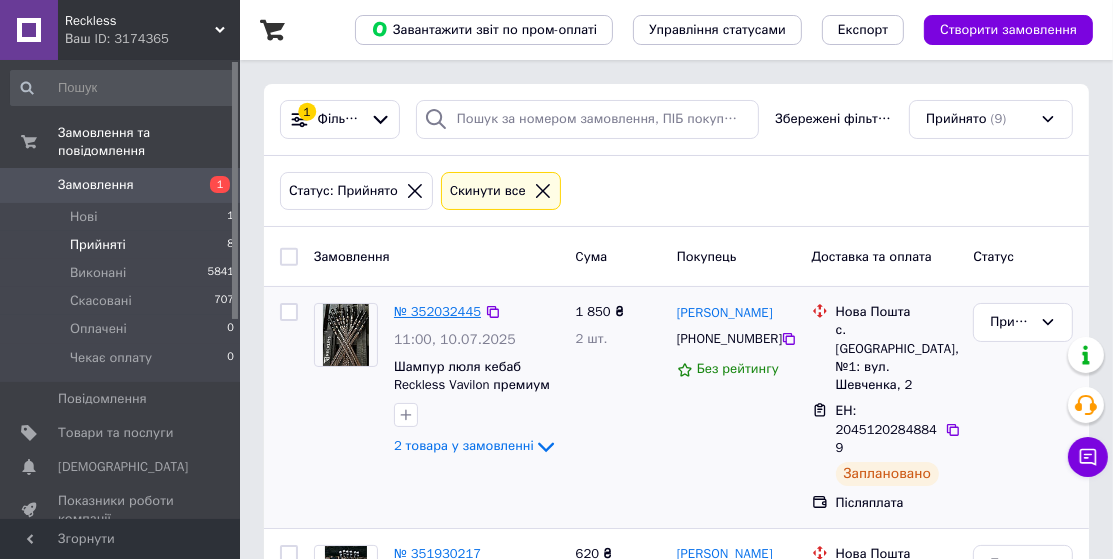 click on "№ 352032445" at bounding box center (437, 311) 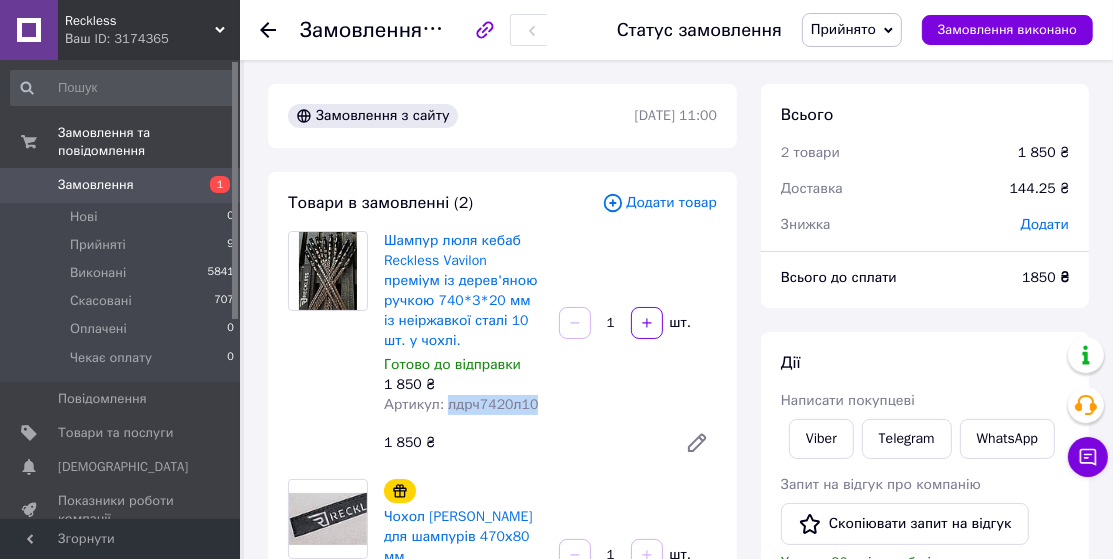 drag, startPoint x: 531, startPoint y: 412, endPoint x: 442, endPoint y: 412, distance: 89 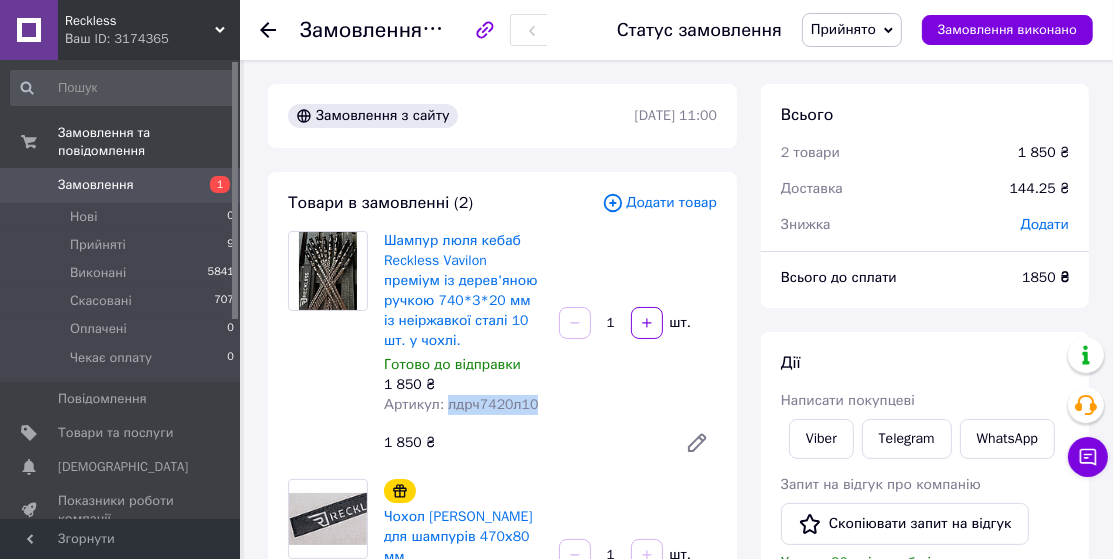 copy on "лдрч7420л10" 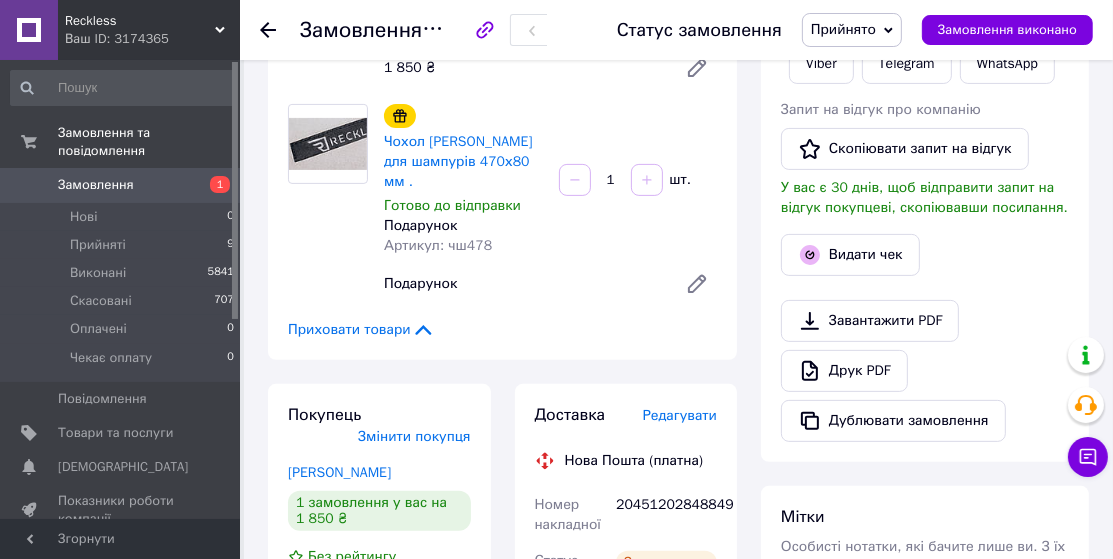 scroll, scrollTop: 545, scrollLeft: 0, axis: vertical 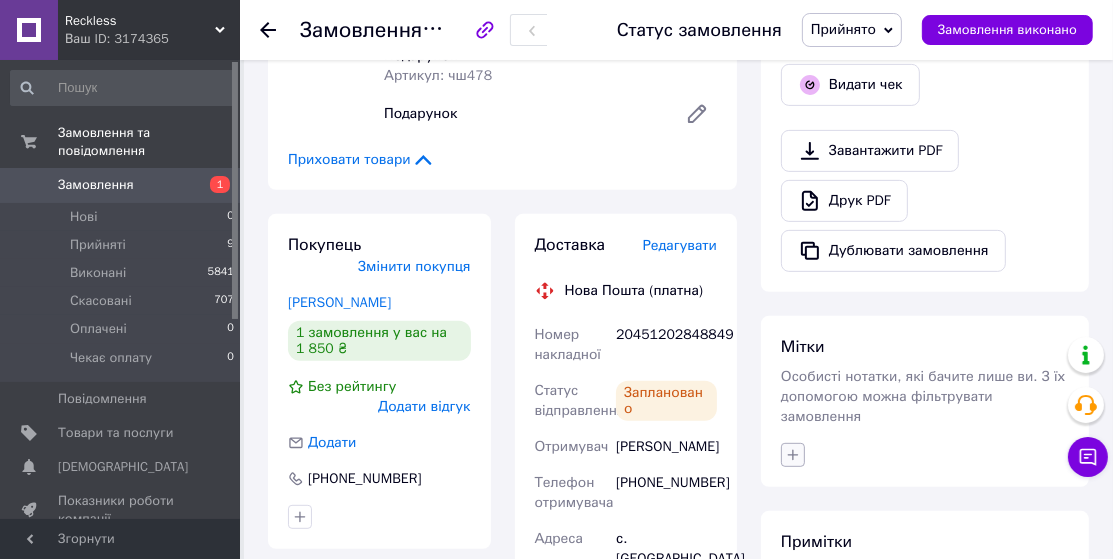 click 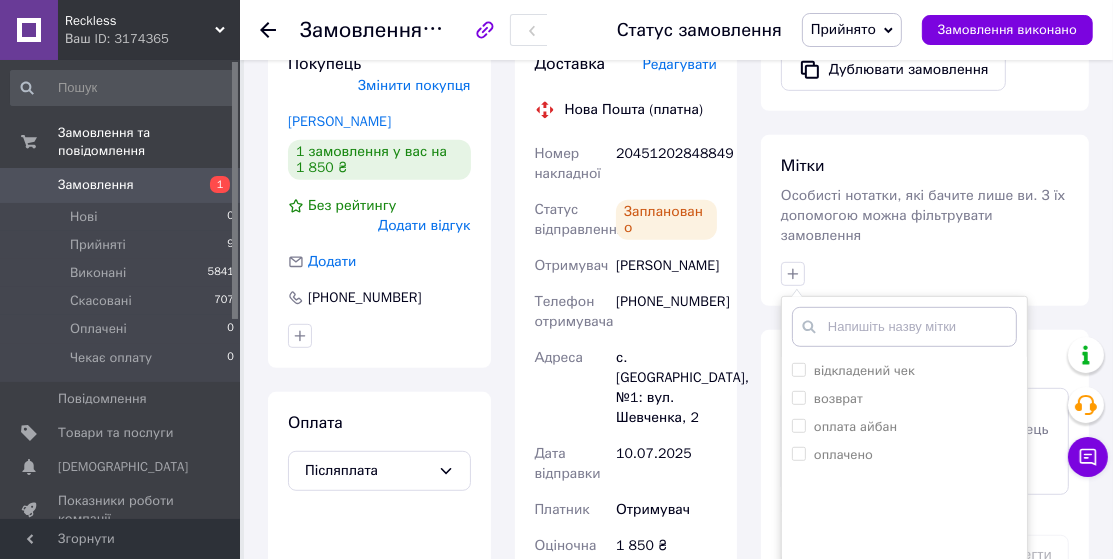 scroll, scrollTop: 727, scrollLeft: 0, axis: vertical 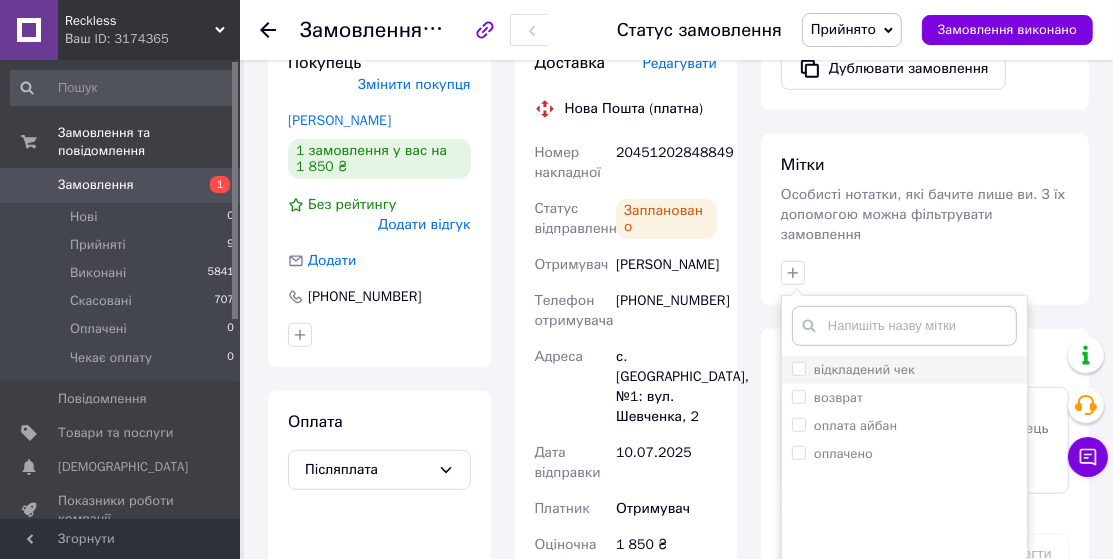click on "відкладений чек" at bounding box center [798, 368] 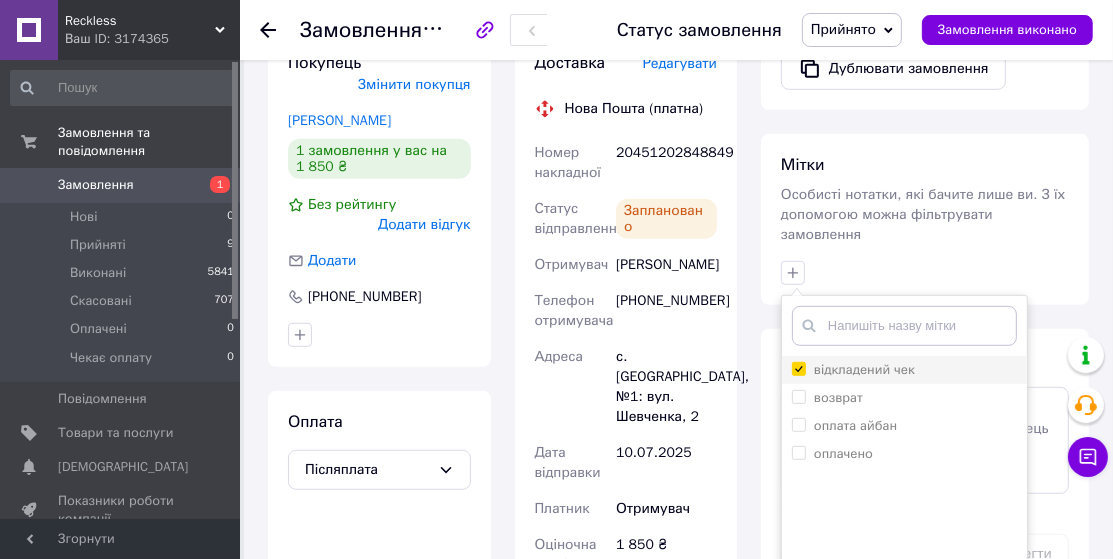 checkbox on "true" 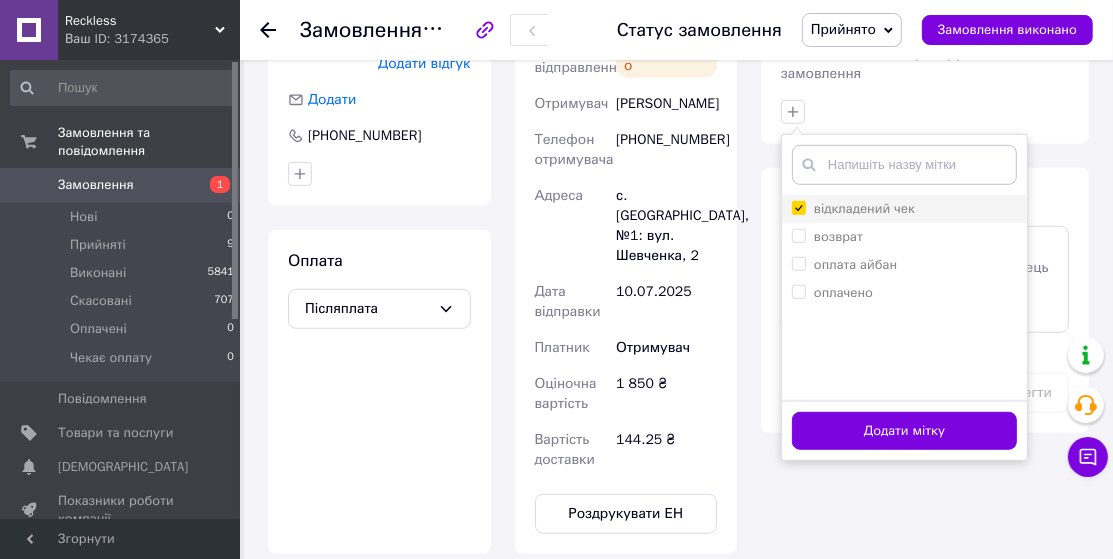 scroll, scrollTop: 1090, scrollLeft: 0, axis: vertical 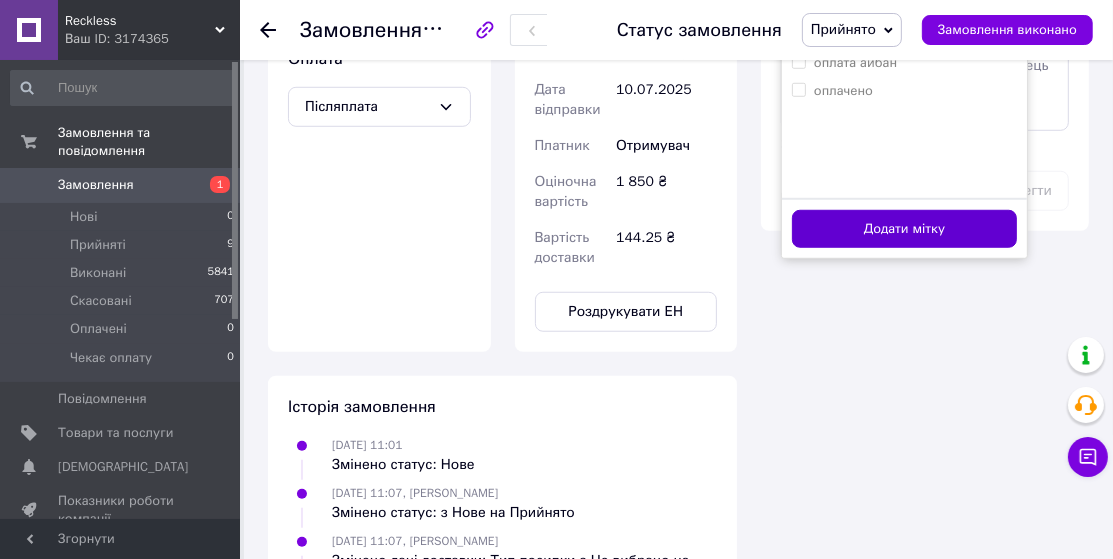 click on "Додати мітку" at bounding box center [904, 229] 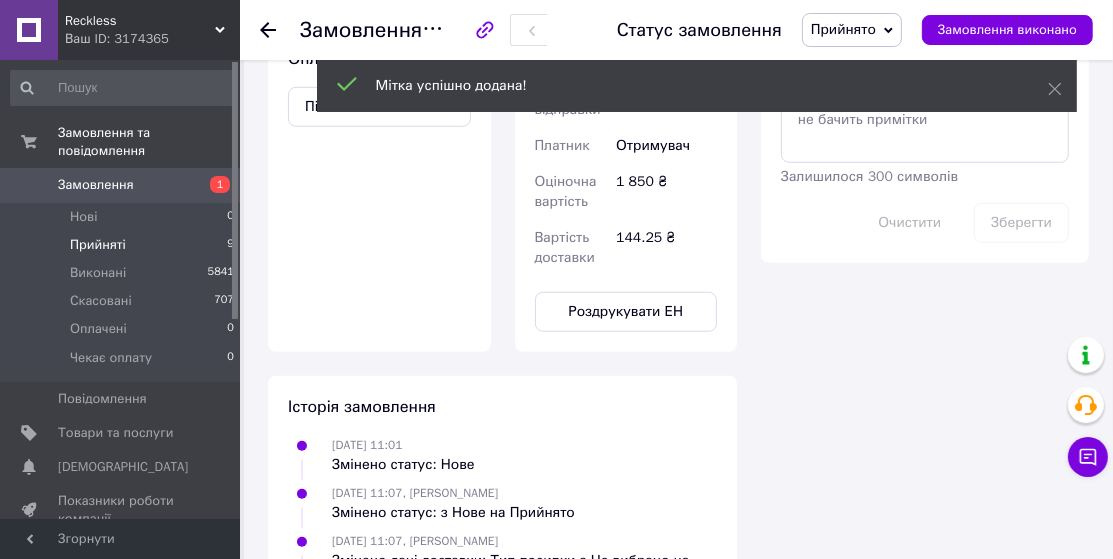 click on "Прийняті" at bounding box center [98, 245] 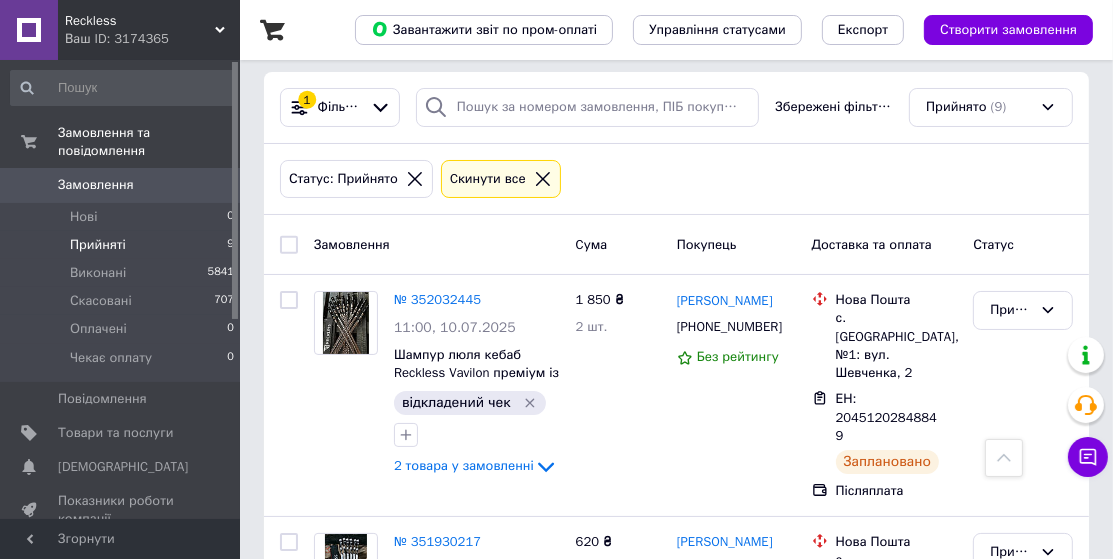 scroll, scrollTop: 0, scrollLeft: 0, axis: both 